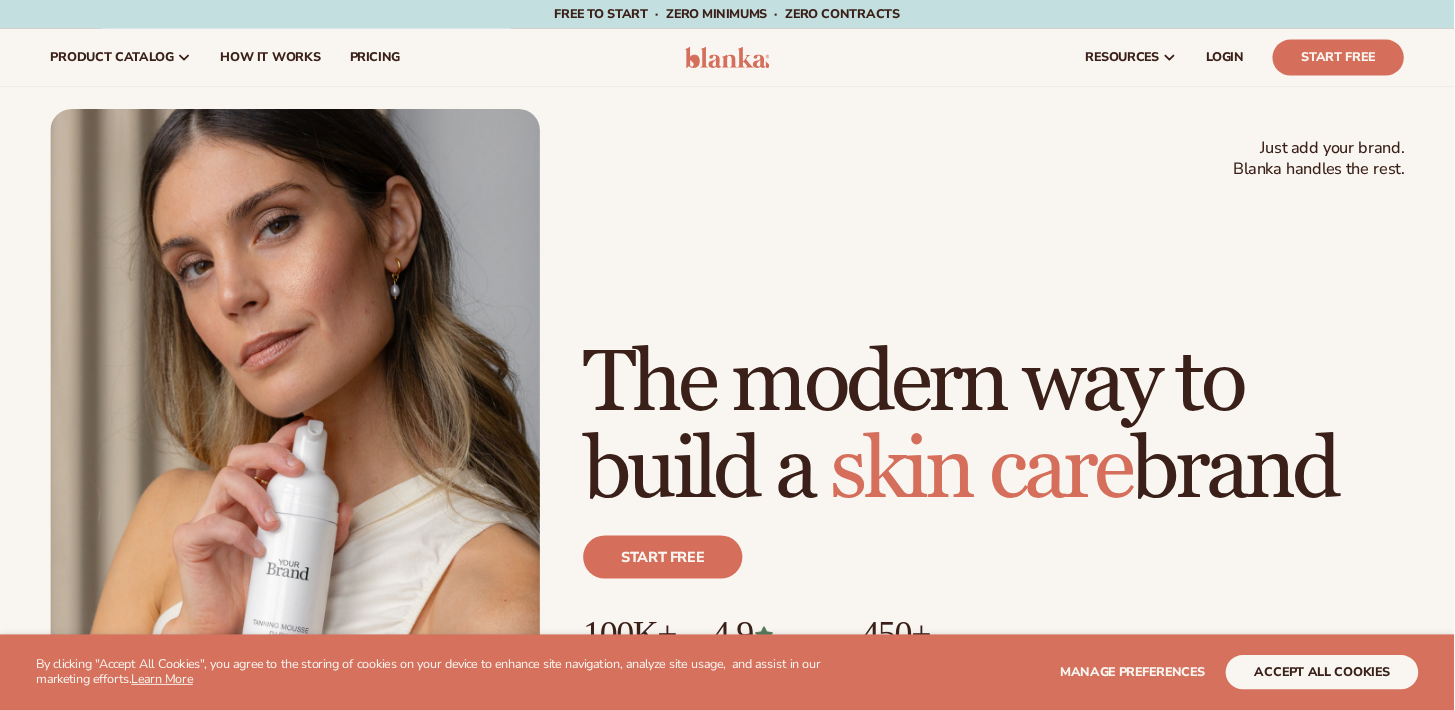 scroll, scrollTop: 0, scrollLeft: 0, axis: both 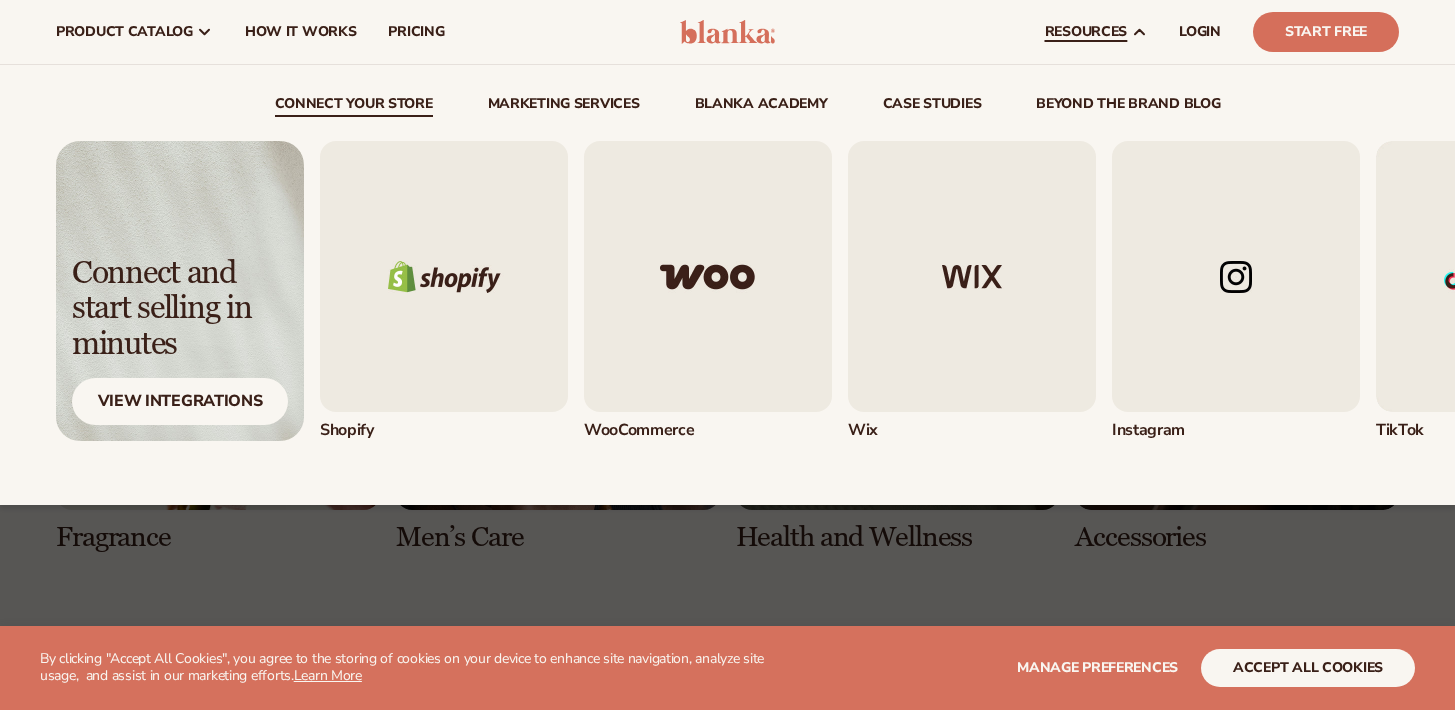 click at bounding box center [444, 276] 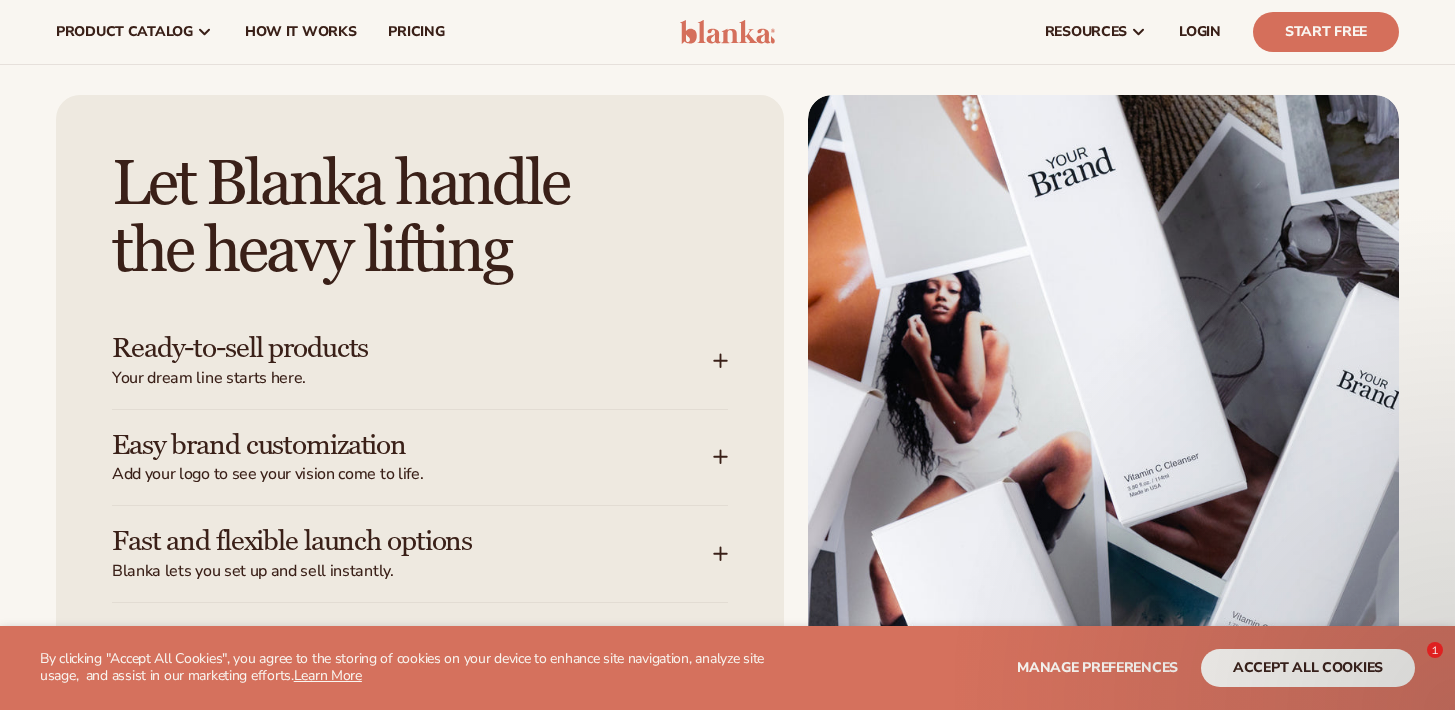 scroll, scrollTop: 1108, scrollLeft: 0, axis: vertical 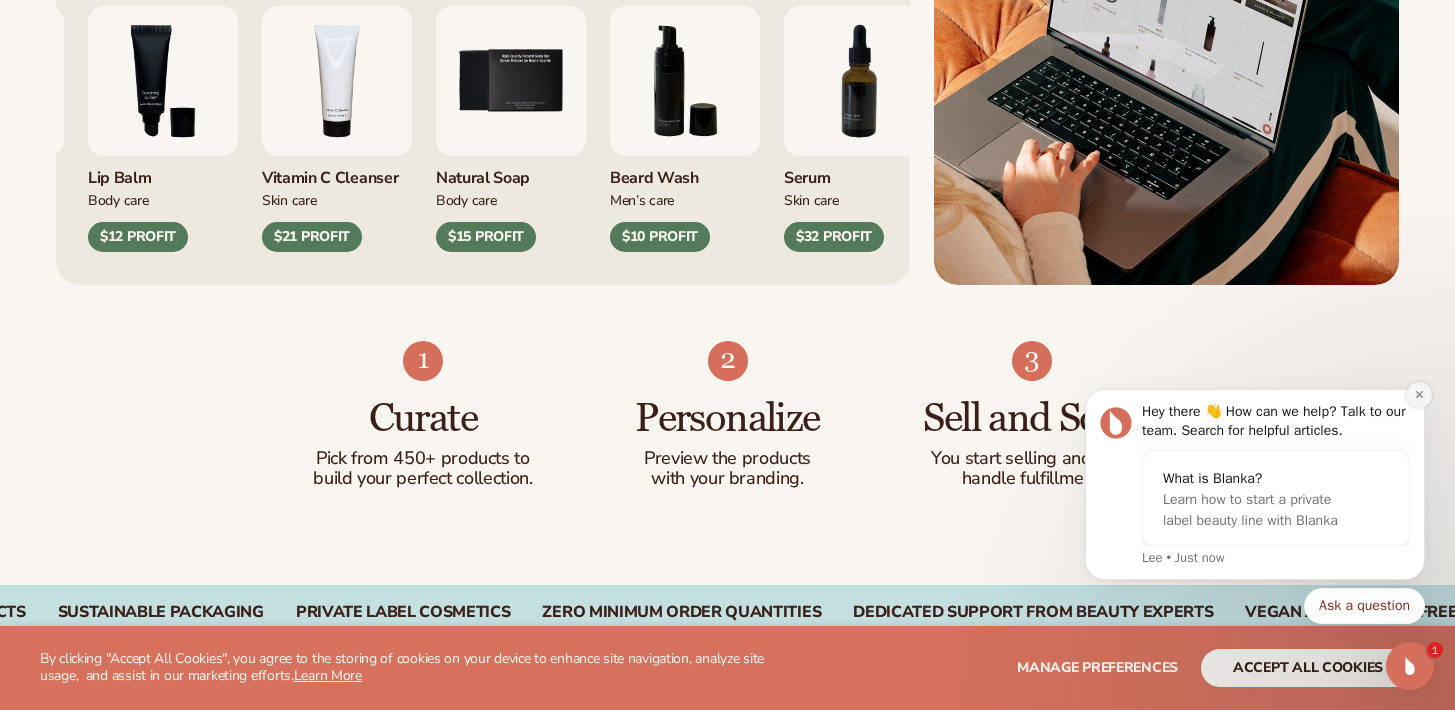 click at bounding box center (1419, 395) 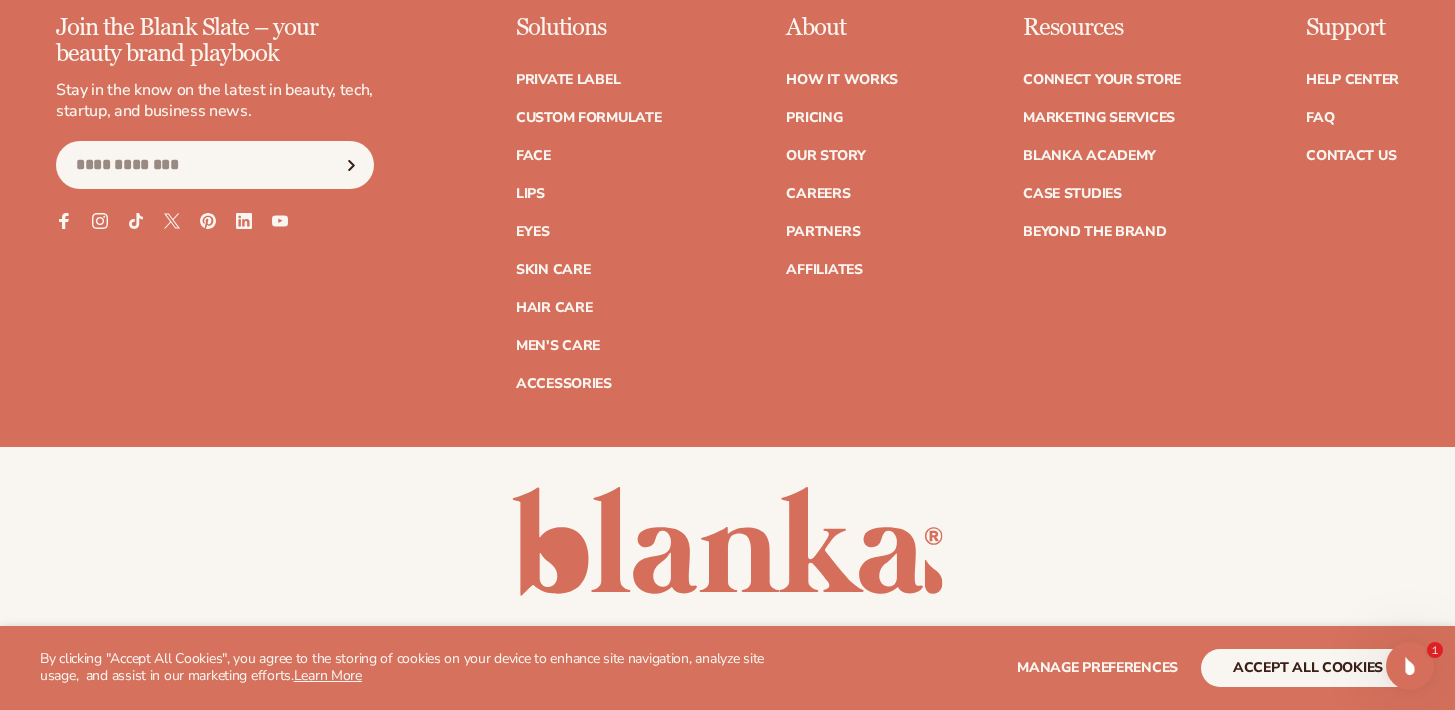 scroll, scrollTop: 8592, scrollLeft: 0, axis: vertical 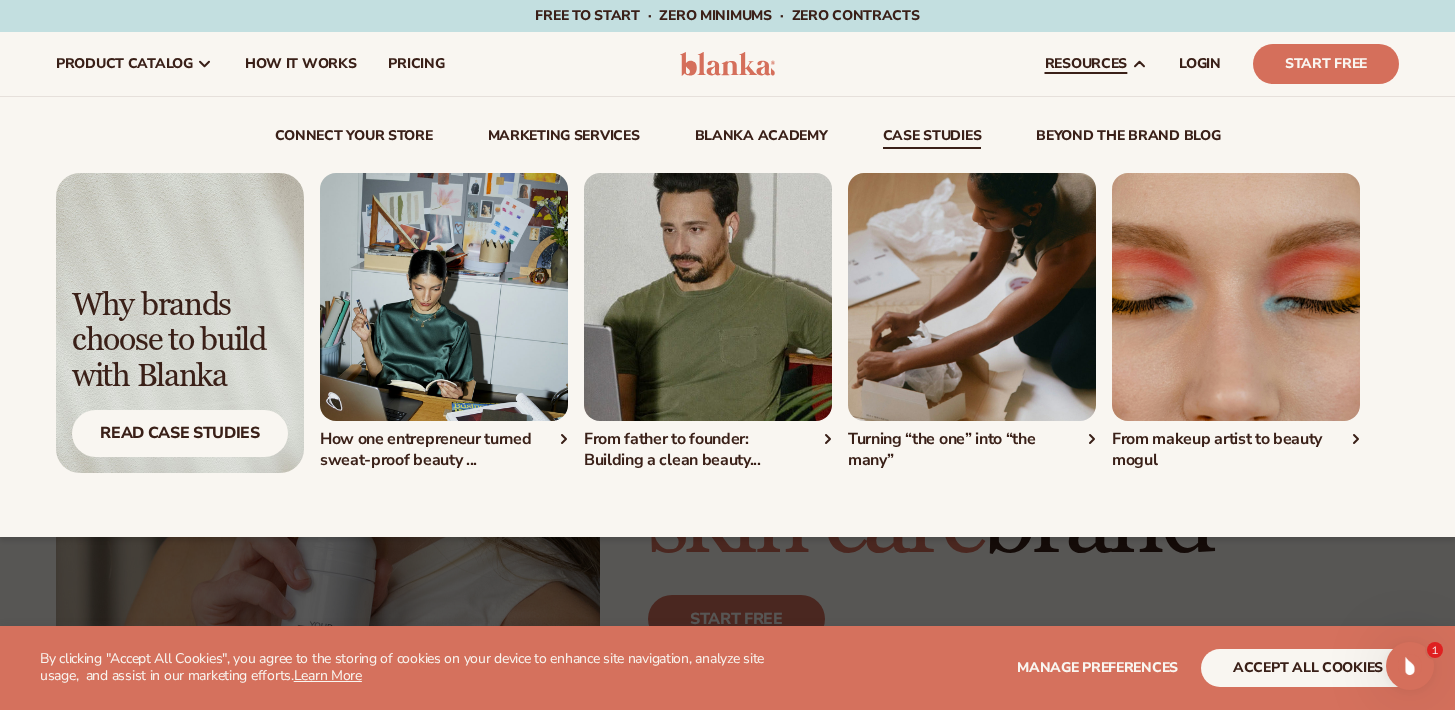 click on "beyond the brand blog" at bounding box center [1128, 139] 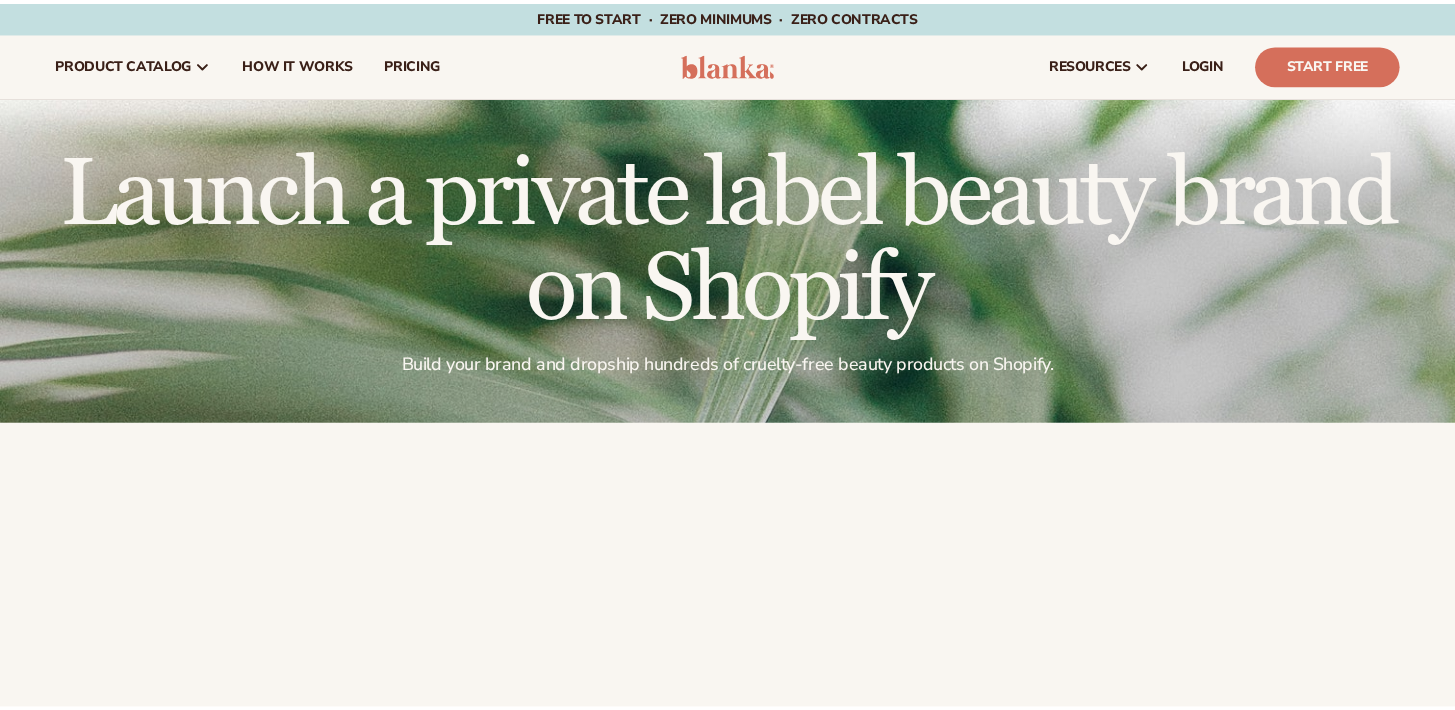 scroll, scrollTop: 0, scrollLeft: 0, axis: both 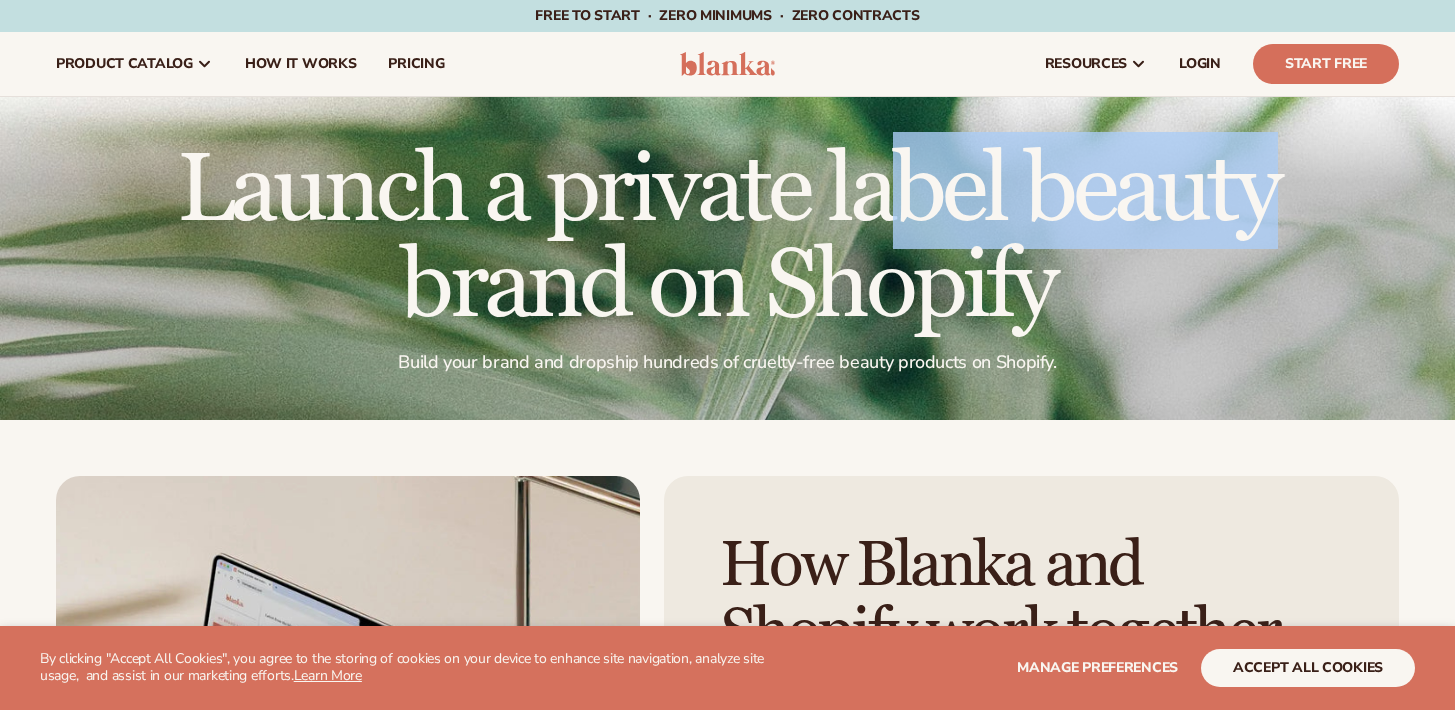 drag, startPoint x: 198, startPoint y: 192, endPoint x: 616, endPoint y: 179, distance: 418.20212 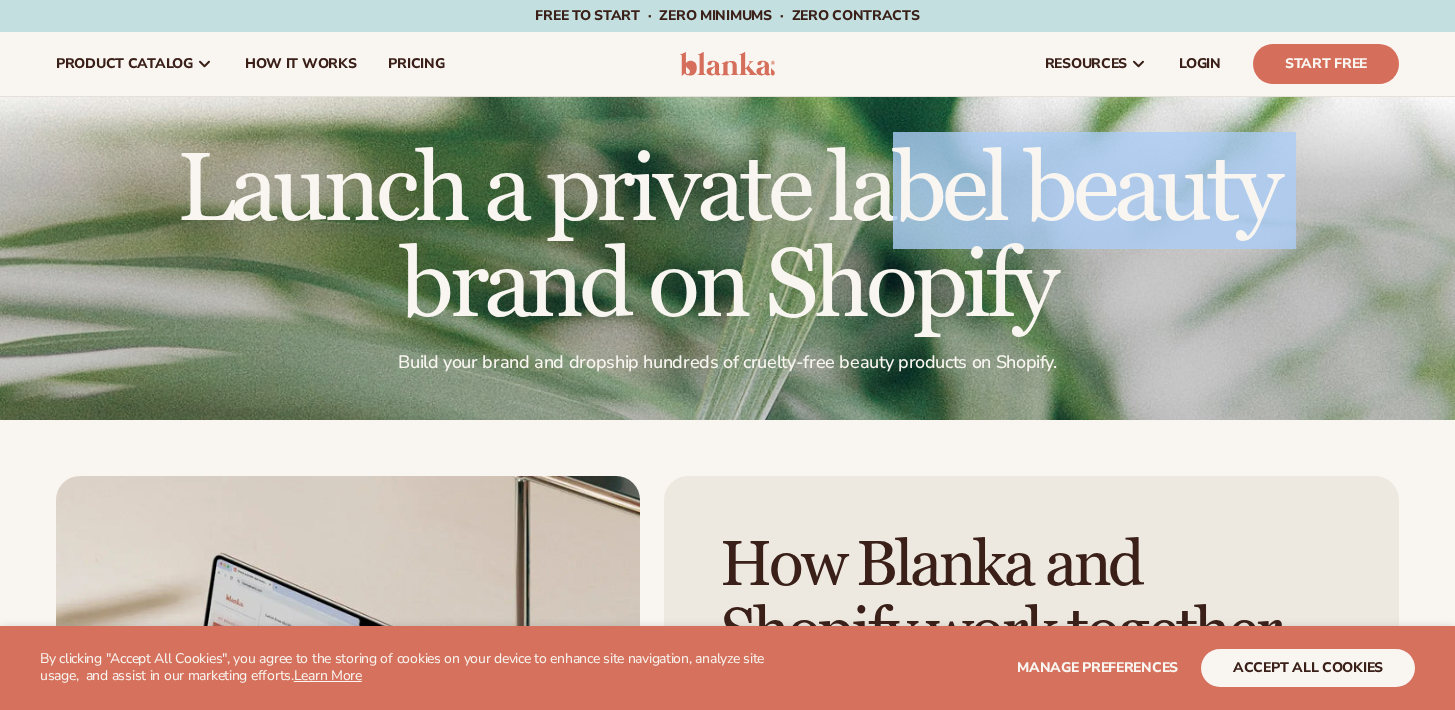 click on "Launch a private label beauty brand on Shopify" at bounding box center (727, 239) 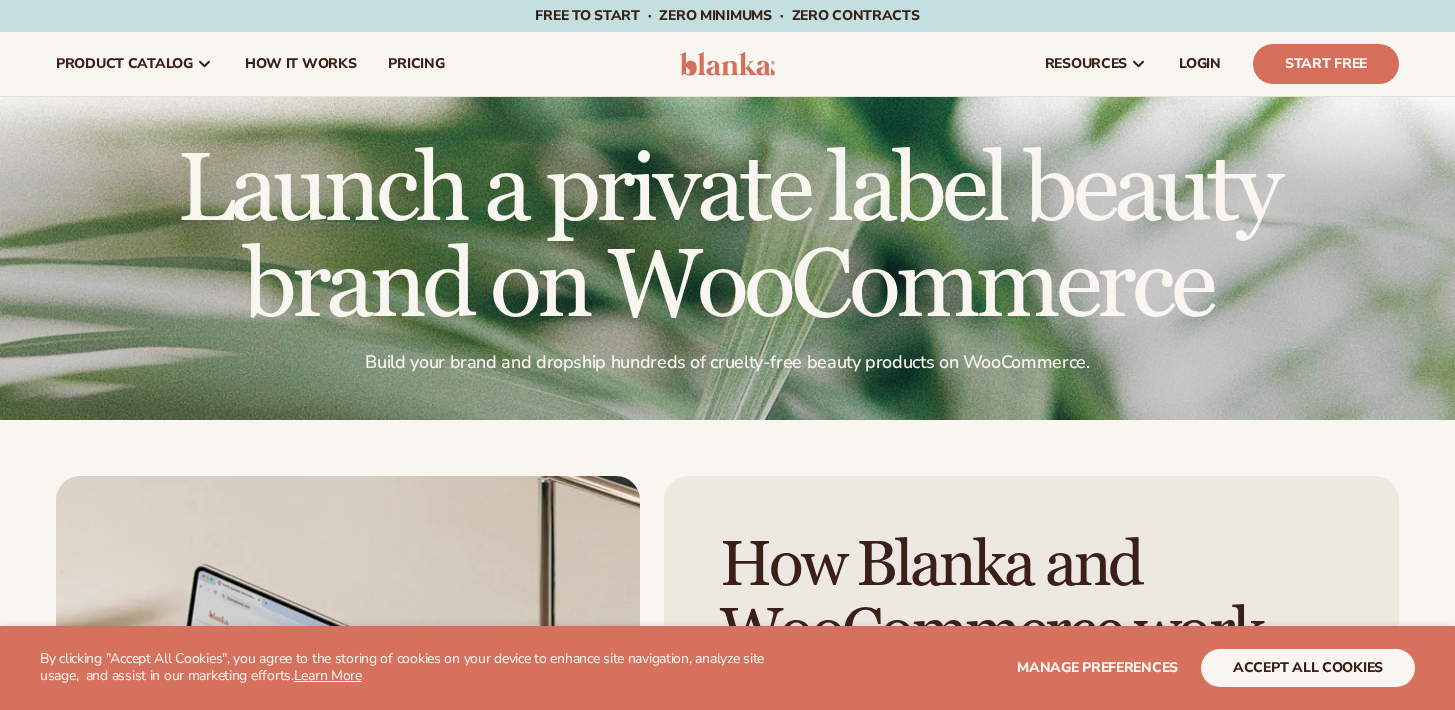 scroll, scrollTop: 0, scrollLeft: 0, axis: both 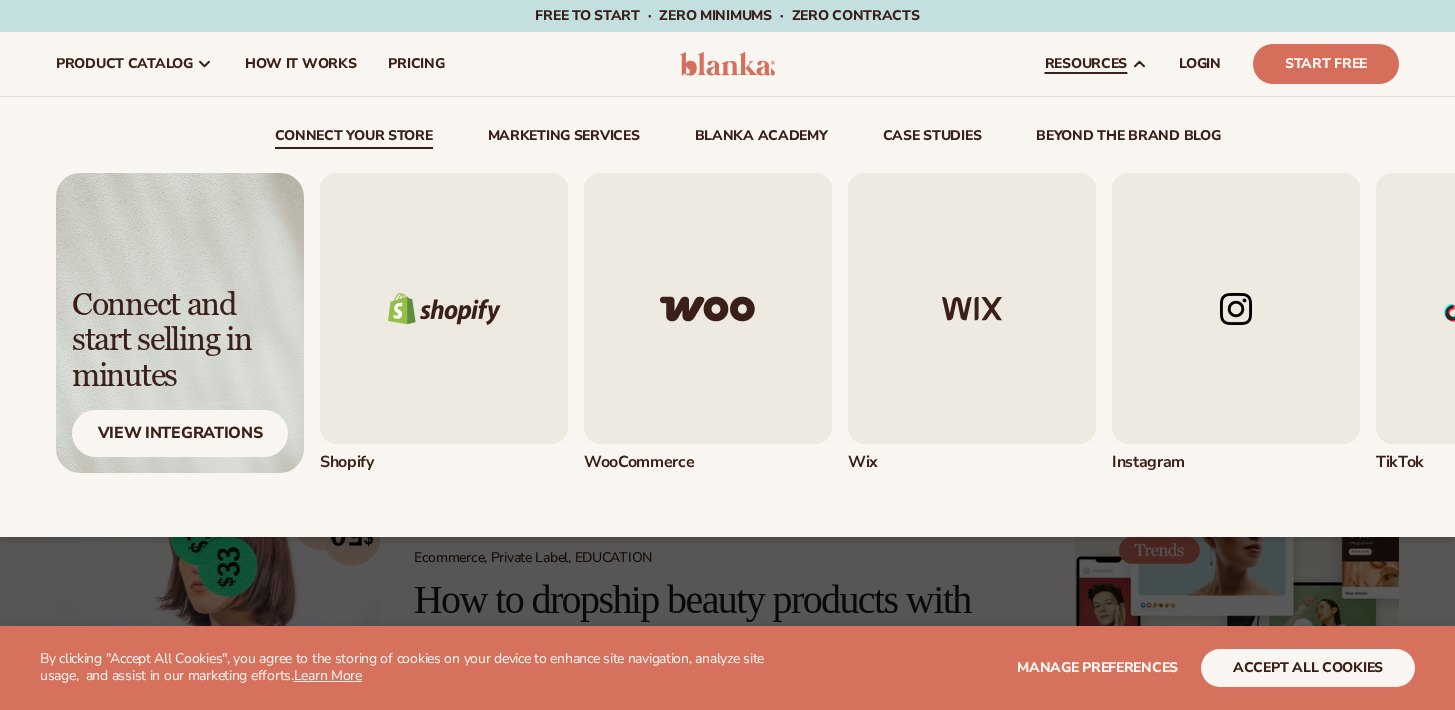 click on "resources" at bounding box center [1086, 64] 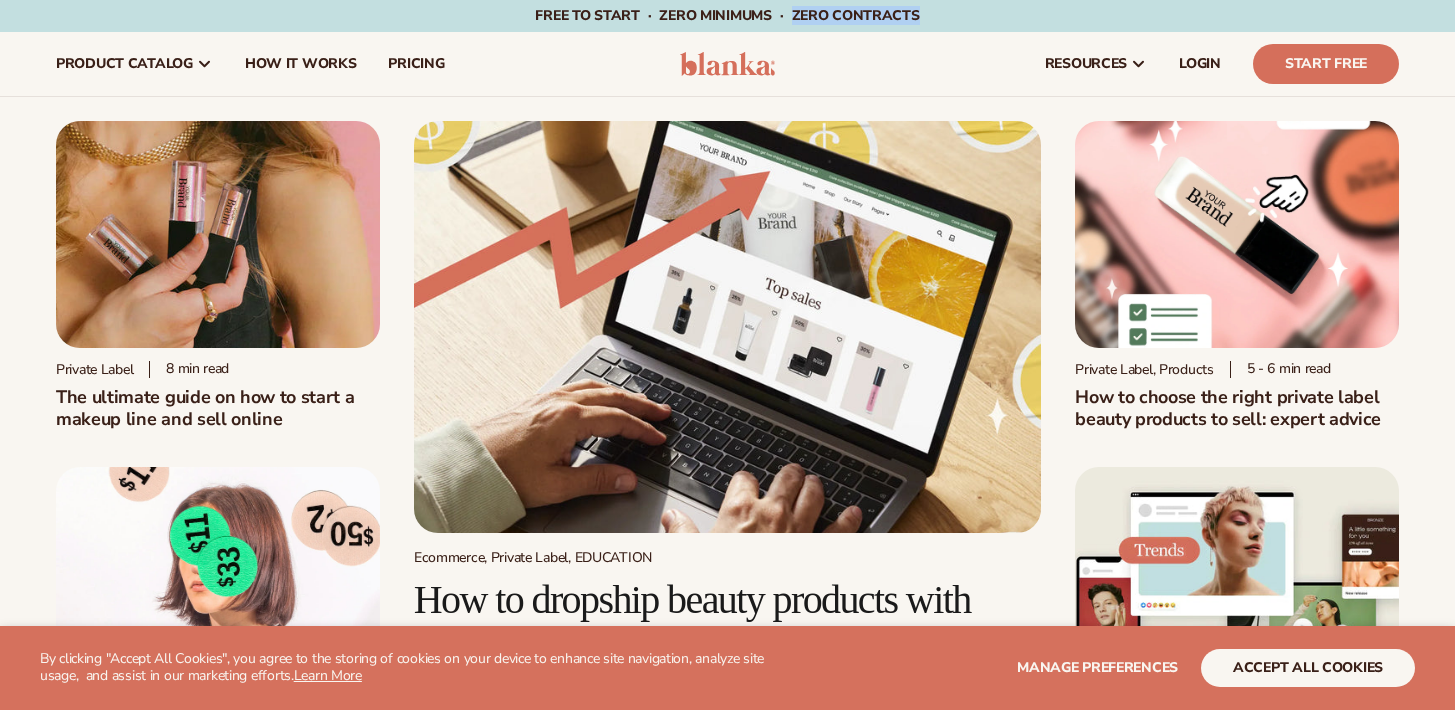 drag, startPoint x: 789, startPoint y: 15, endPoint x: 910, endPoint y: 28, distance: 121.69634 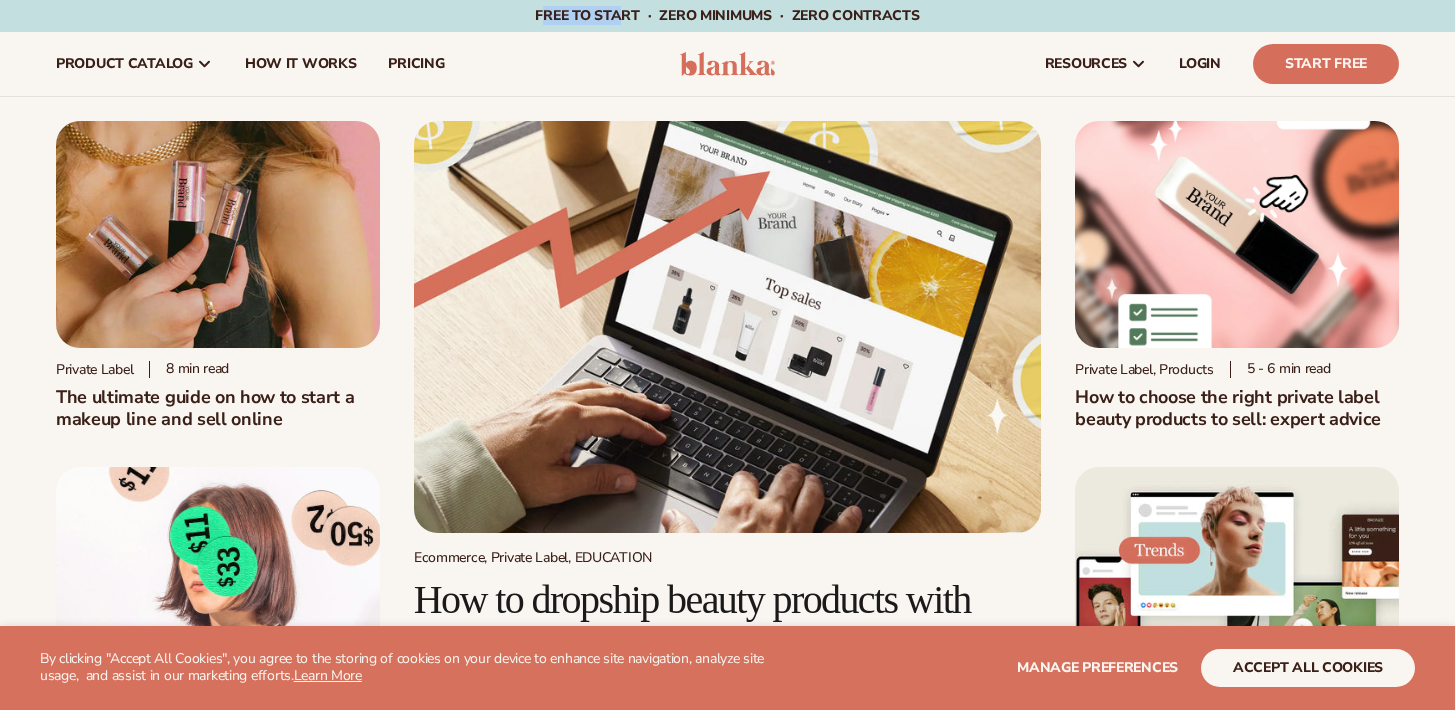 drag, startPoint x: 541, startPoint y: 11, endPoint x: 625, endPoint y: 23, distance: 84.85281 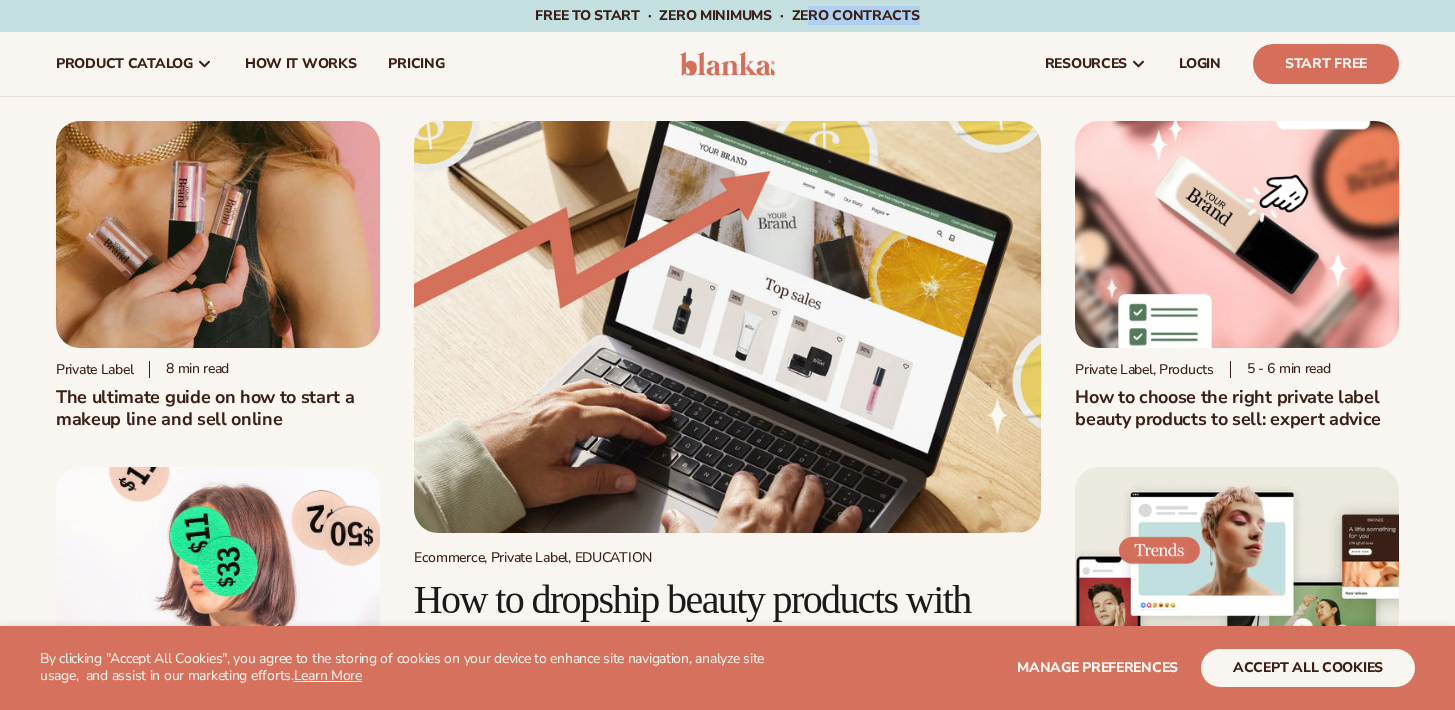 drag, startPoint x: 809, startPoint y: 24, endPoint x: 925, endPoint y: 24, distance: 116 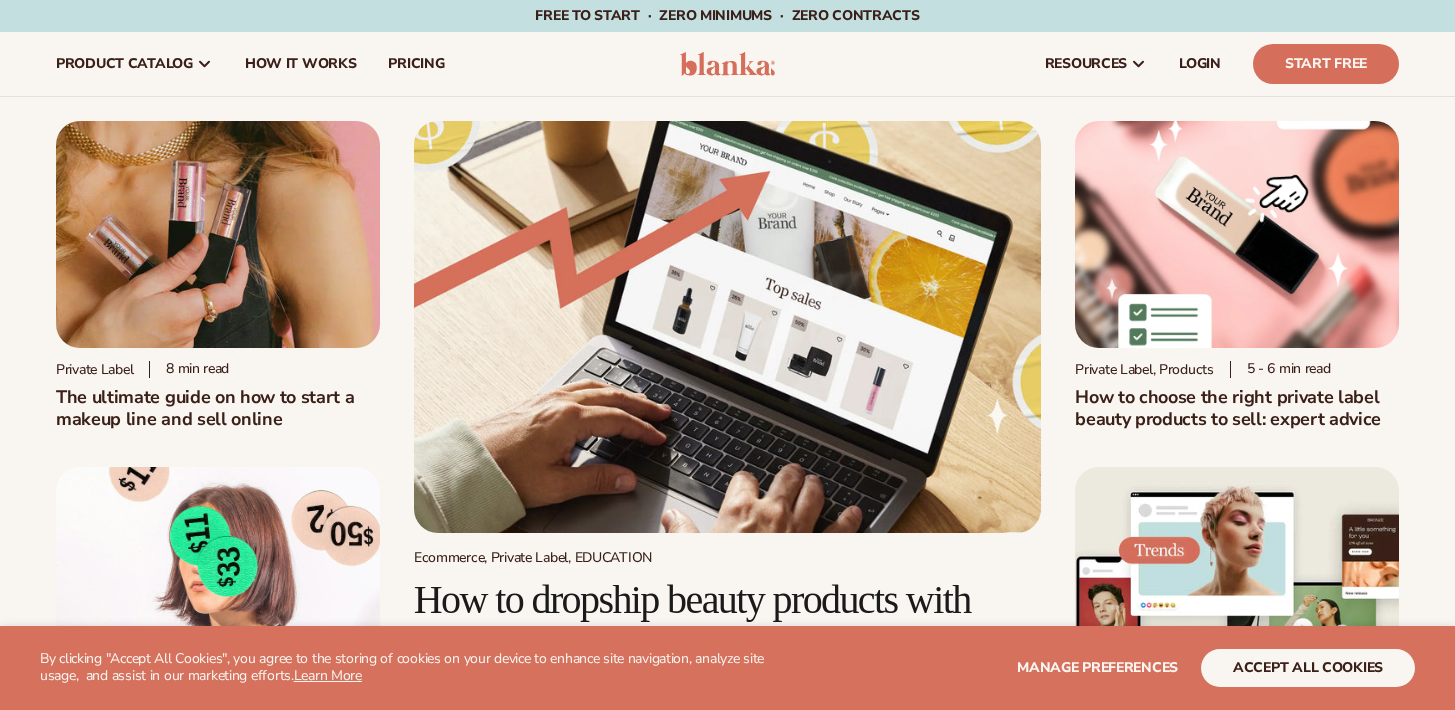 drag, startPoint x: 761, startPoint y: 80, endPoint x: 821, endPoint y: 134, distance: 80.72174 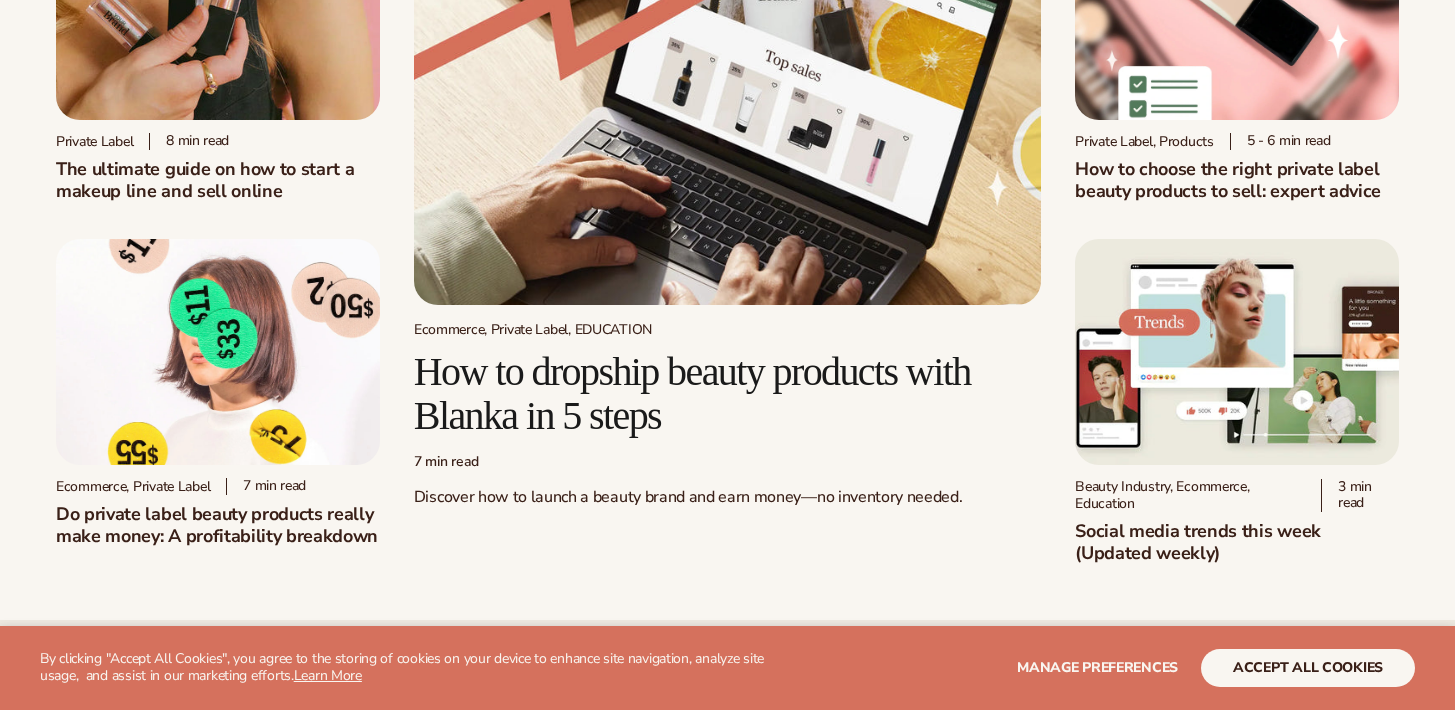 scroll, scrollTop: 339, scrollLeft: 0, axis: vertical 